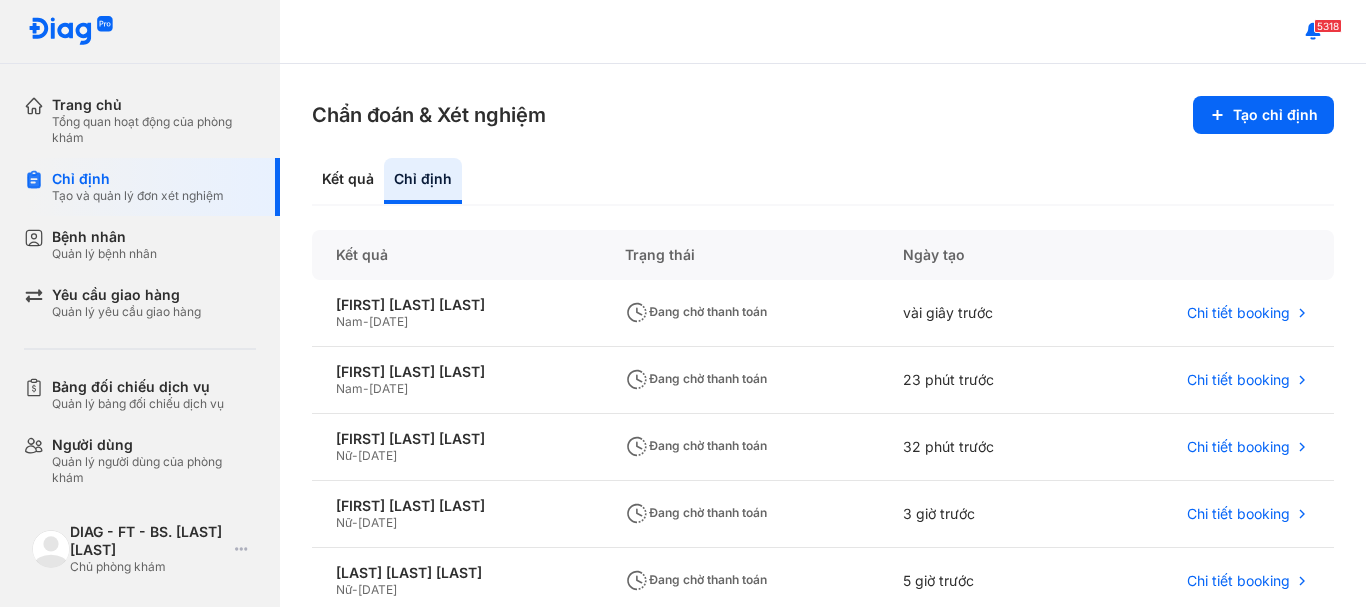 scroll, scrollTop: 0, scrollLeft: 0, axis: both 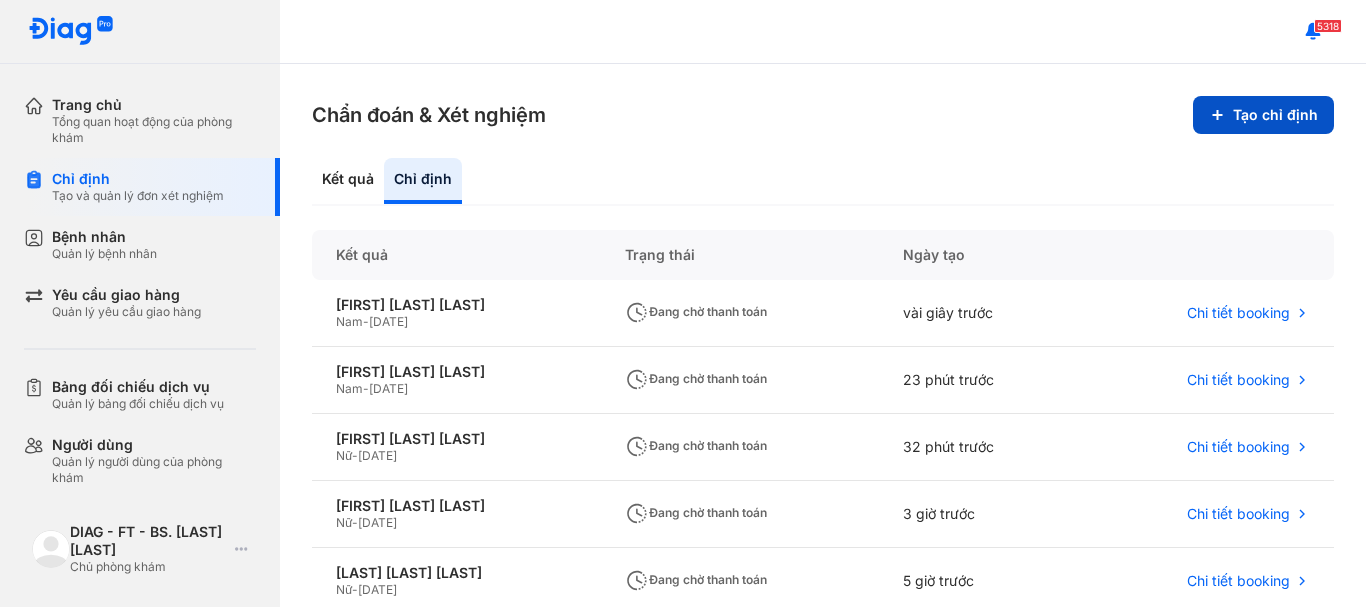 click on "Tạo chỉ định" at bounding box center (1263, 115) 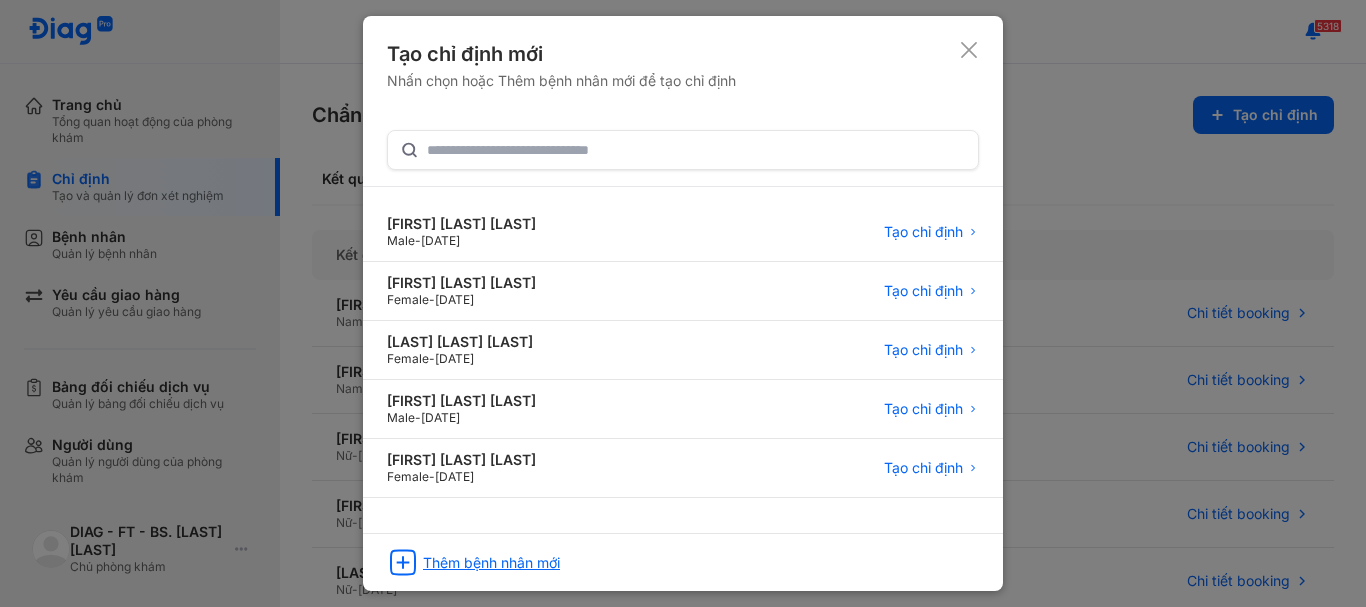 click on "Thêm bệnh nhân mới" at bounding box center (491, 563) 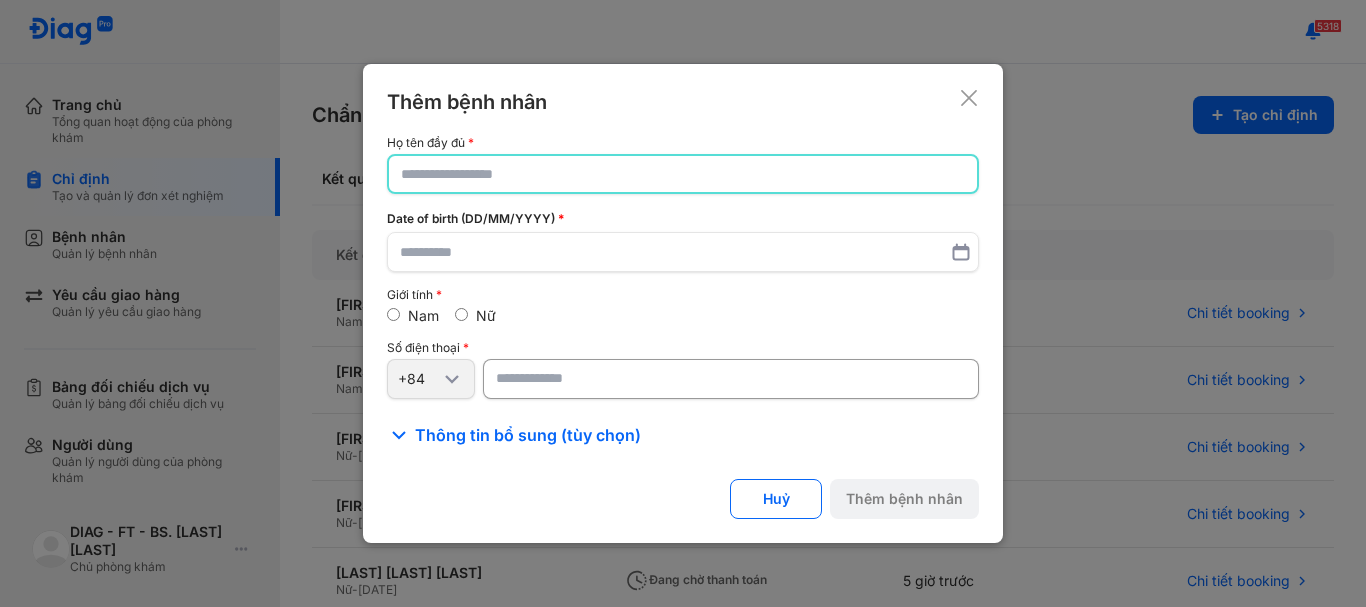 click 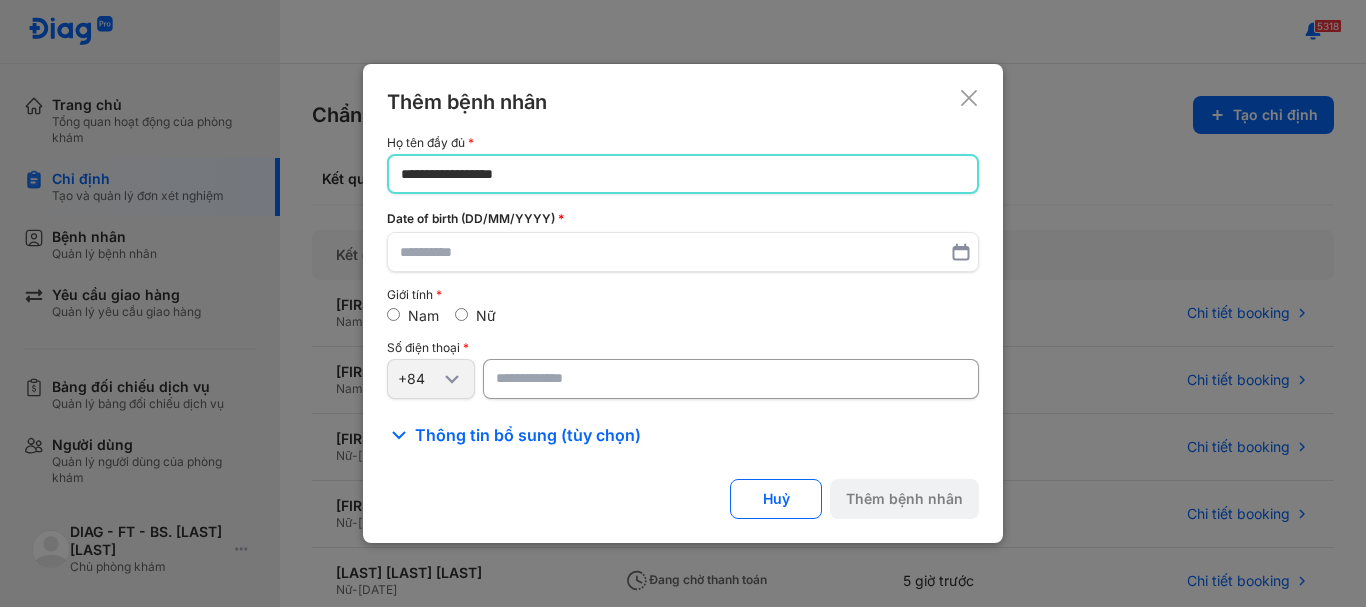 type on "**********" 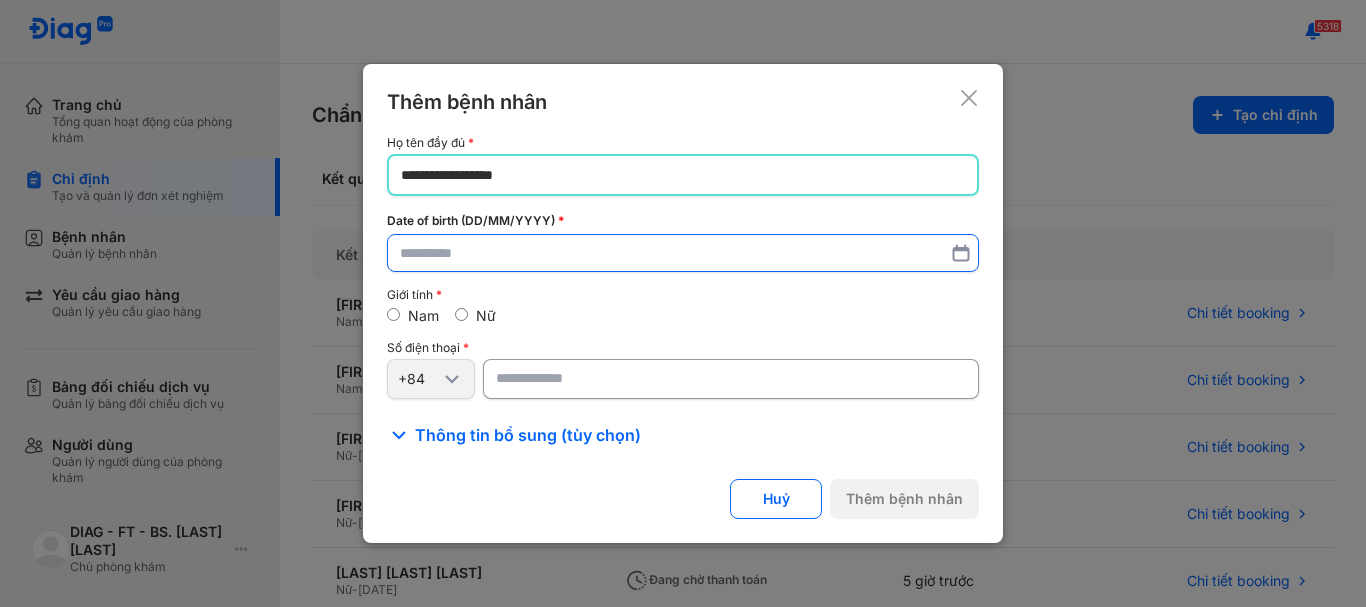 click at bounding box center [683, 253] 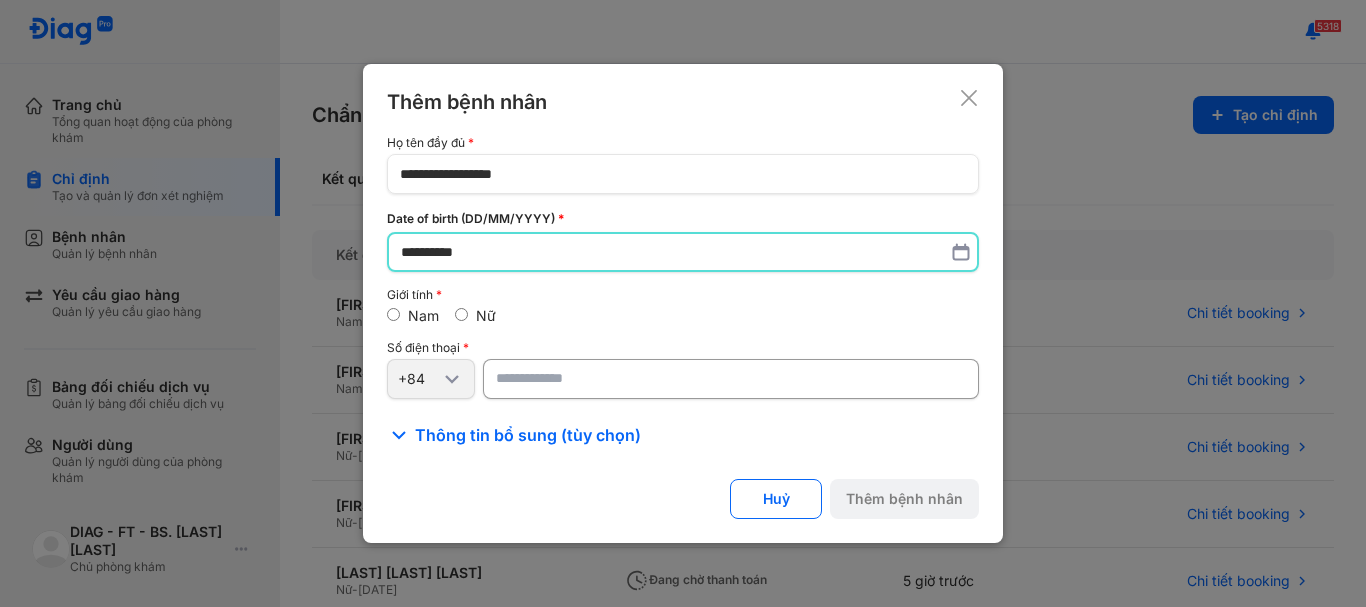 type on "**********" 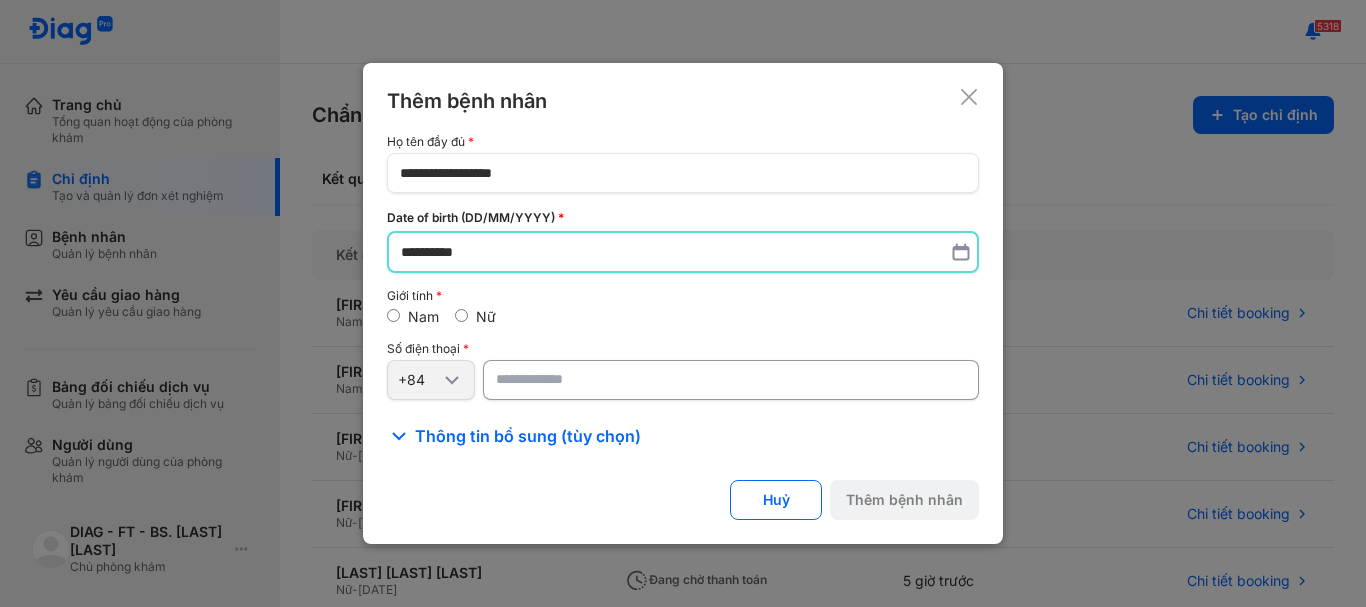 click on "Nam Nữ" at bounding box center (683, 317) 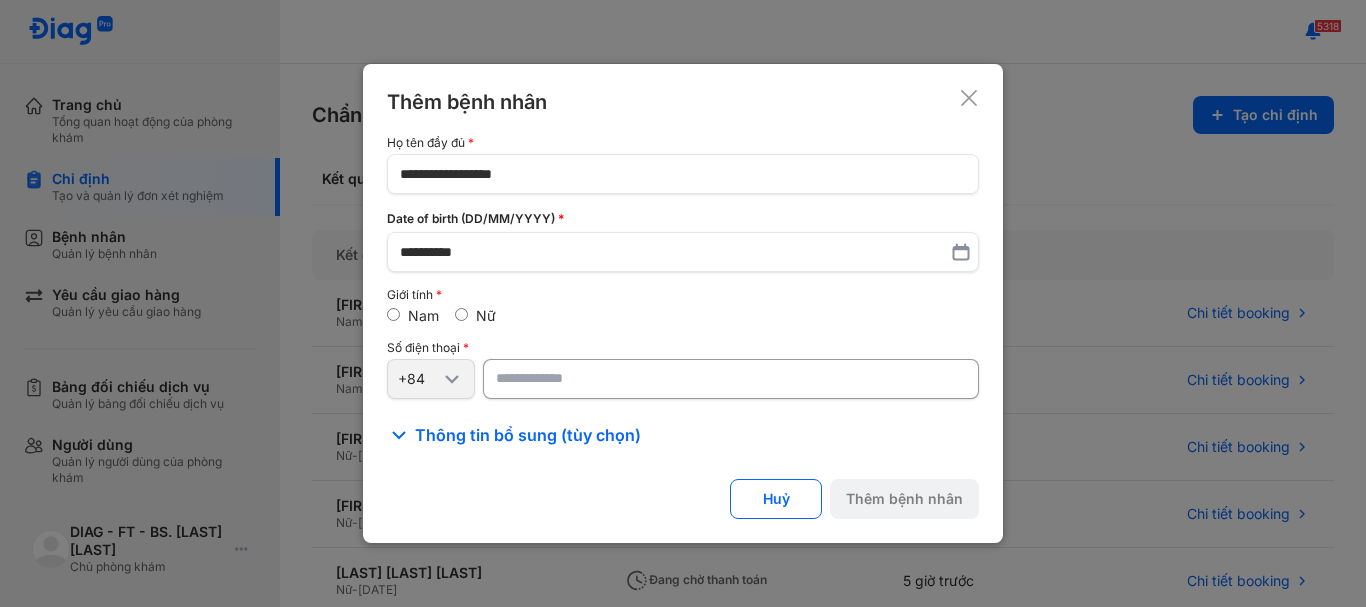 click at bounding box center [731, 379] 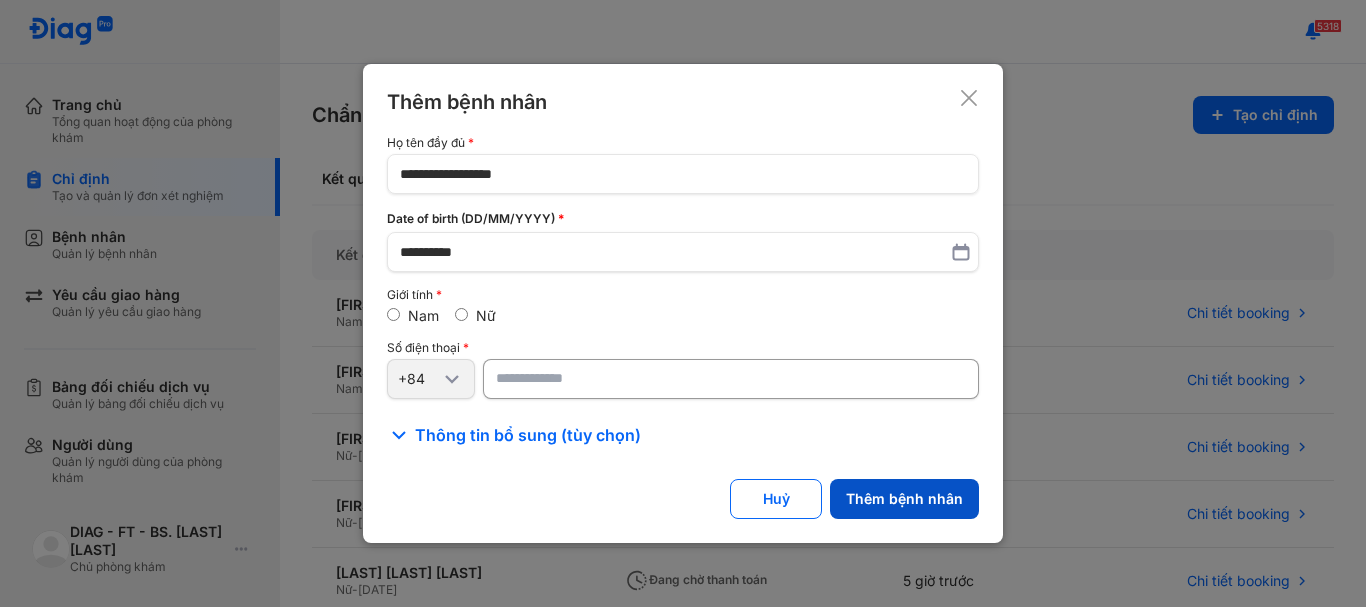 type on "**********" 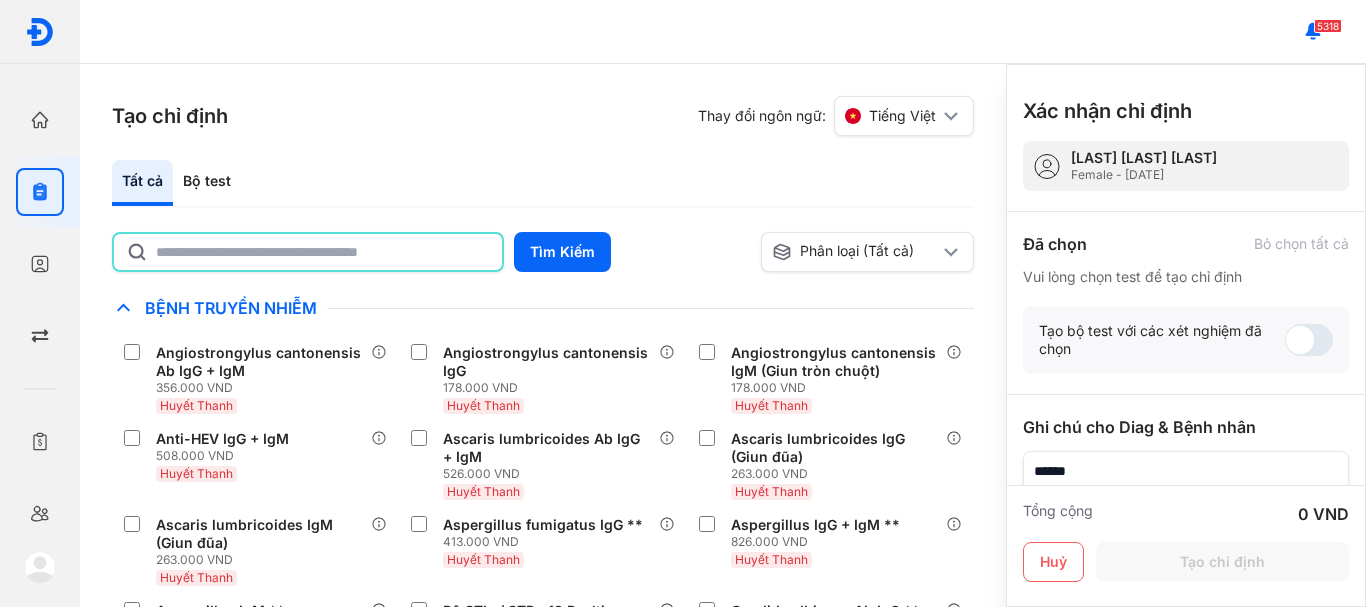 click 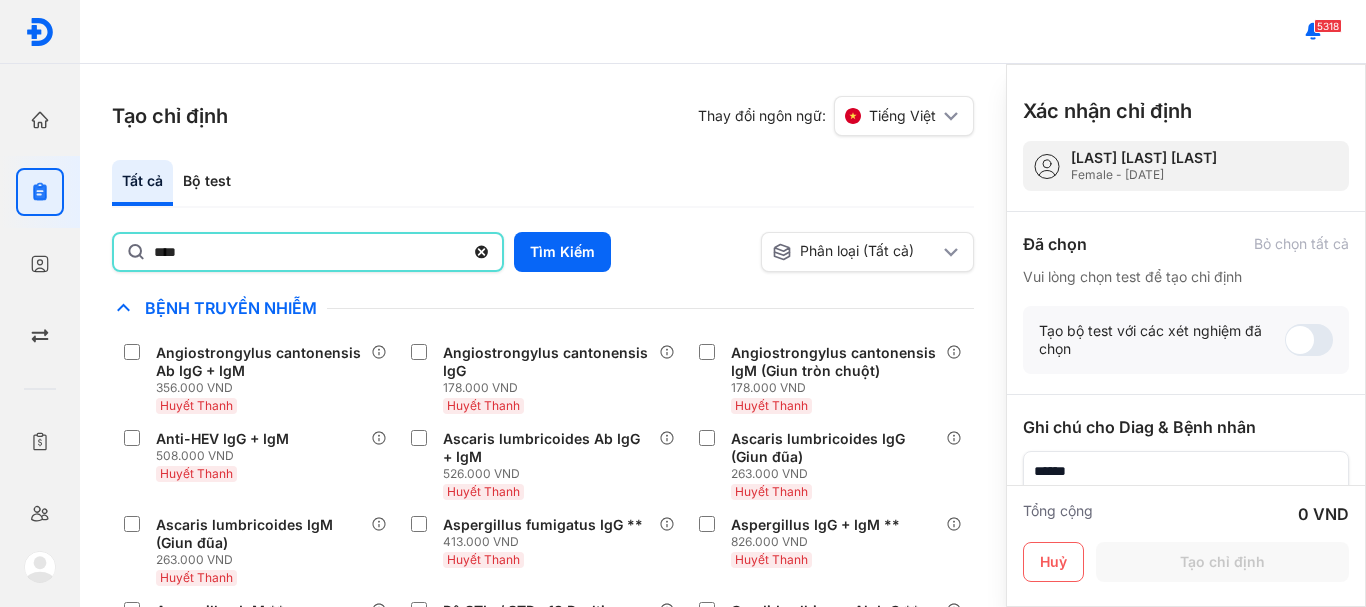 type on "**********" 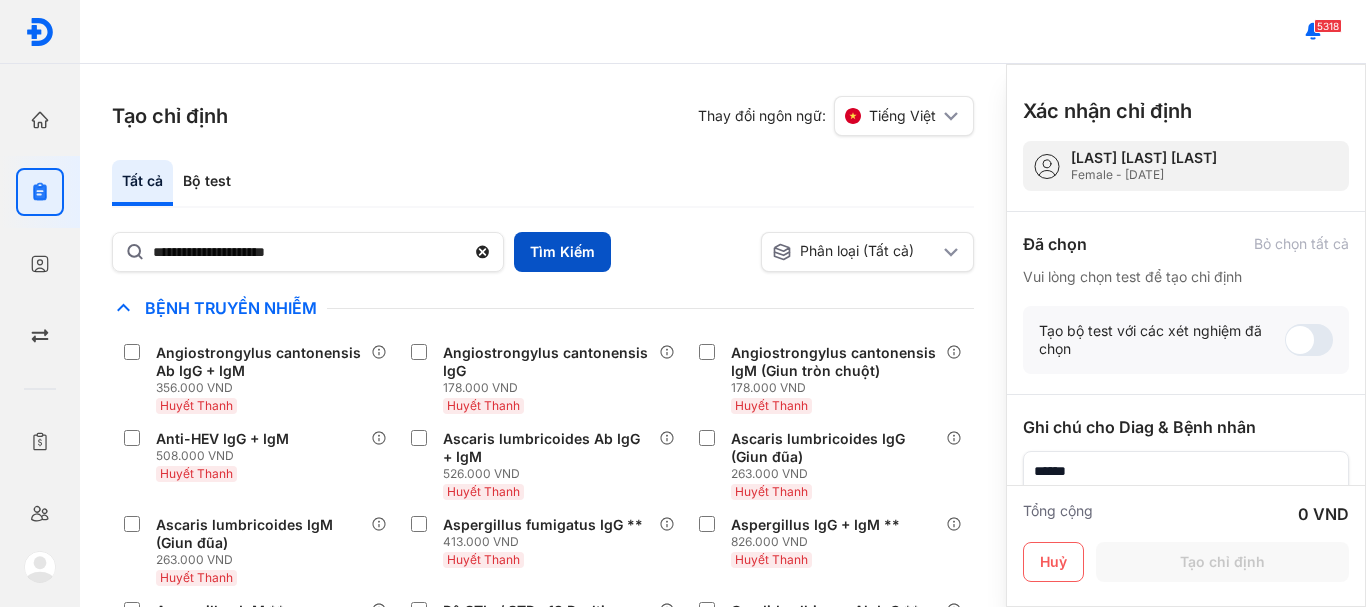 click on "Tìm Kiếm" at bounding box center (562, 252) 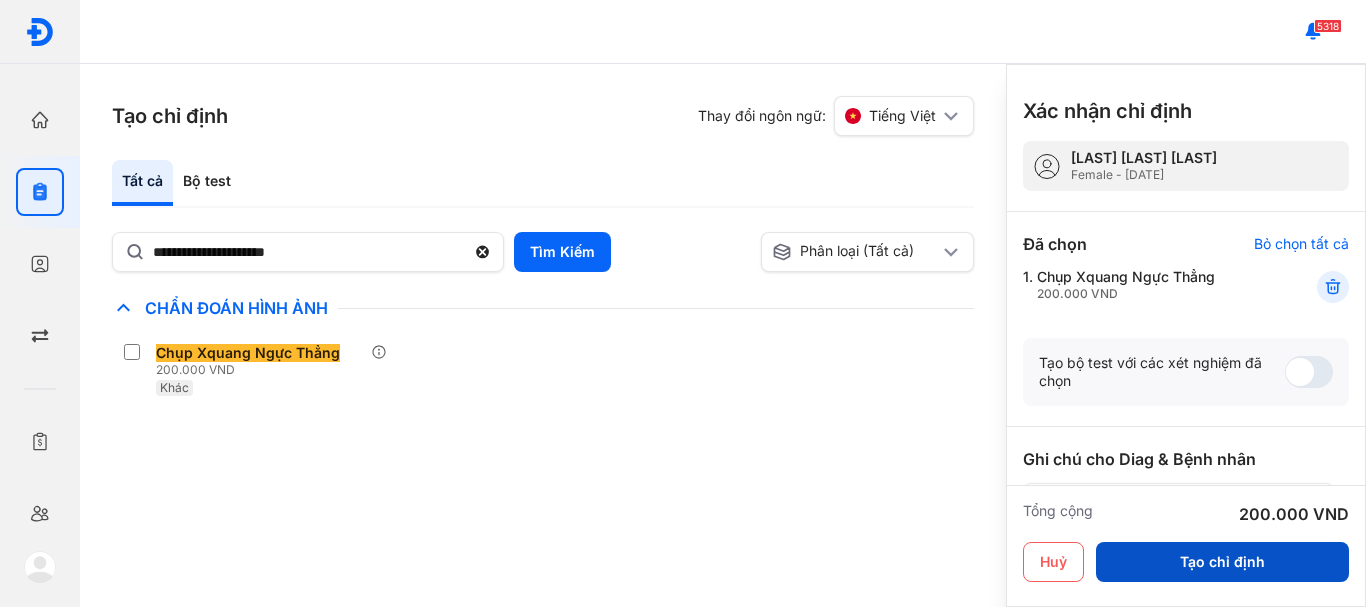 click on "Tạo chỉ định" at bounding box center [1222, 562] 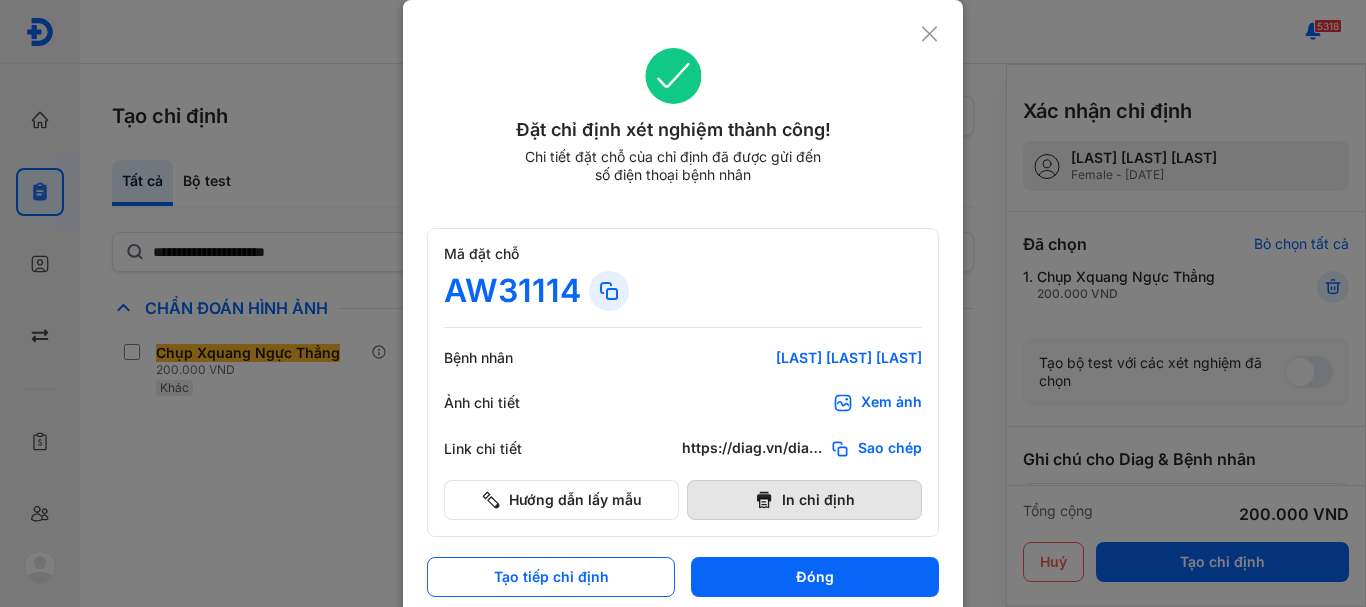 click on "In chỉ định" at bounding box center (804, 500) 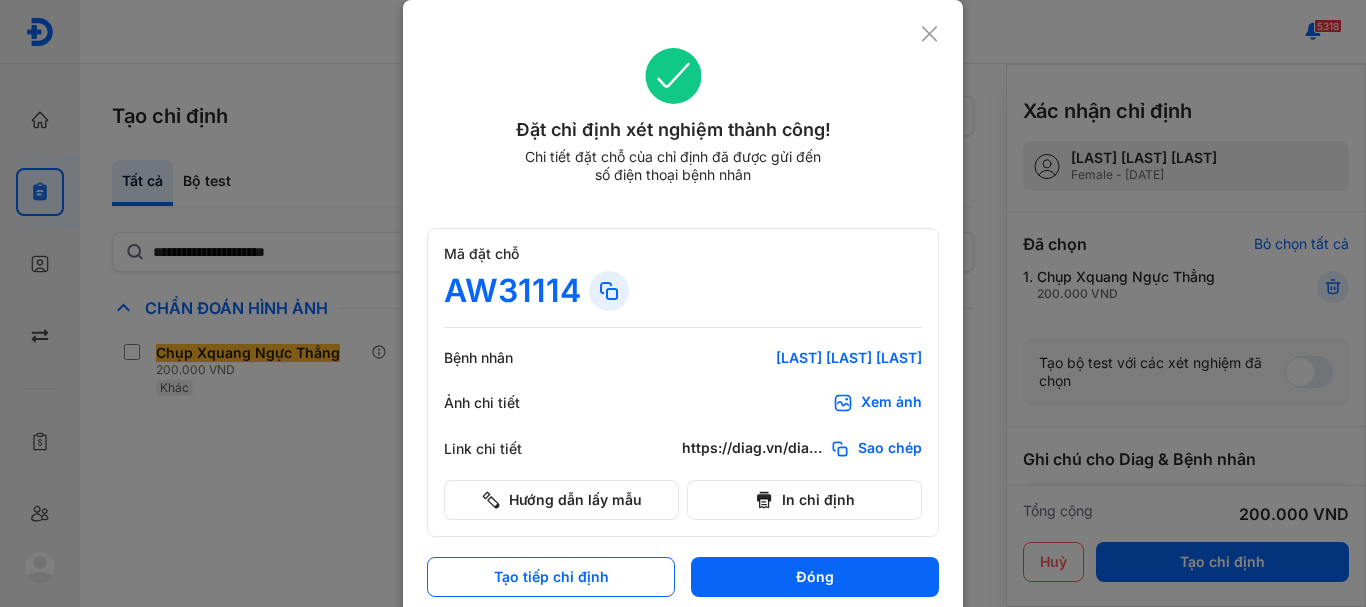 scroll, scrollTop: 0, scrollLeft: 0, axis: both 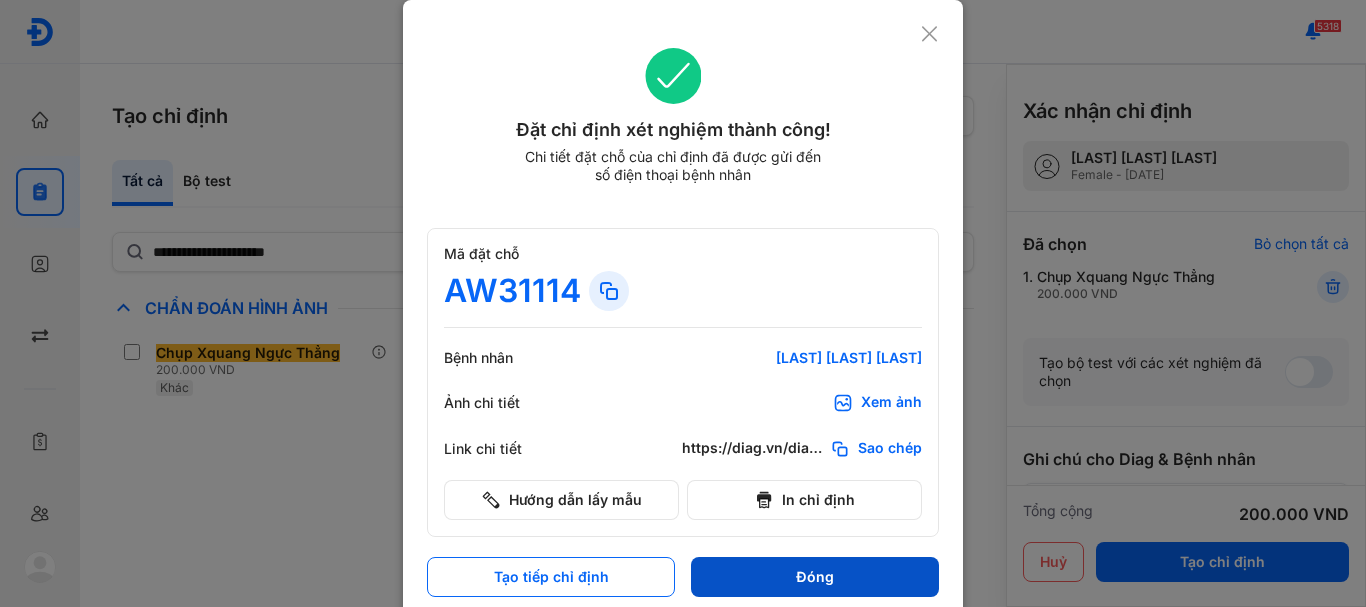 click on "Đóng" at bounding box center [815, 577] 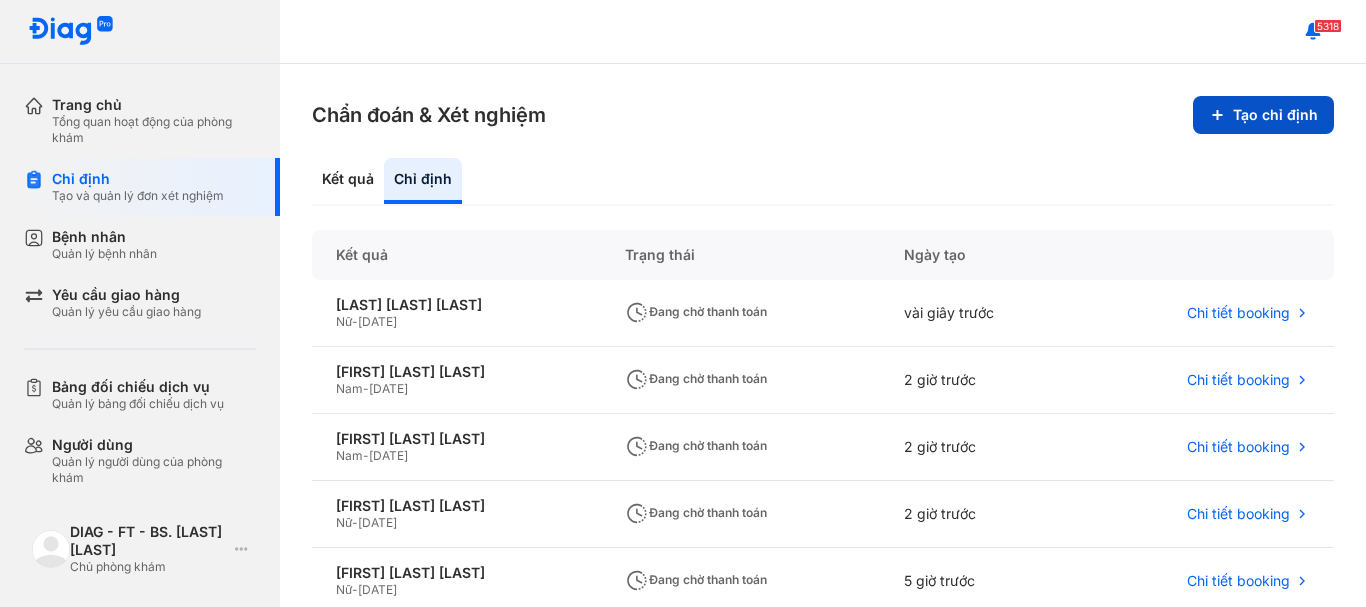 click on "Tạo chỉ định" at bounding box center (1263, 115) 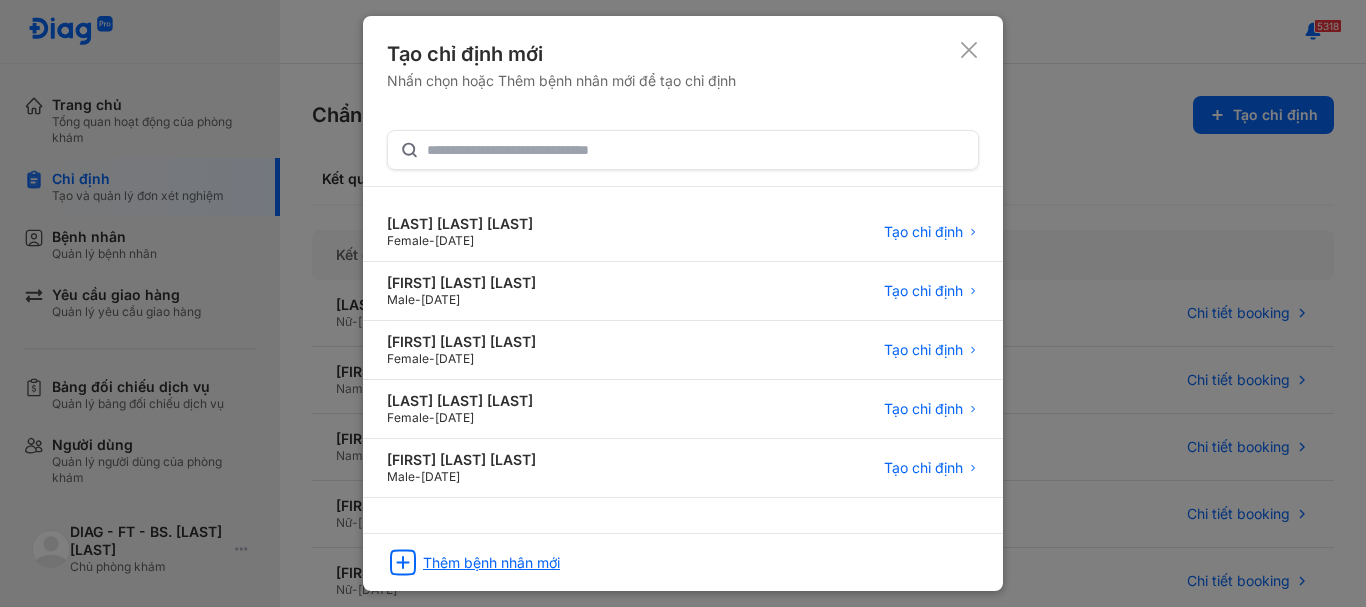 click on "Thêm bệnh nhân mới" at bounding box center (491, 563) 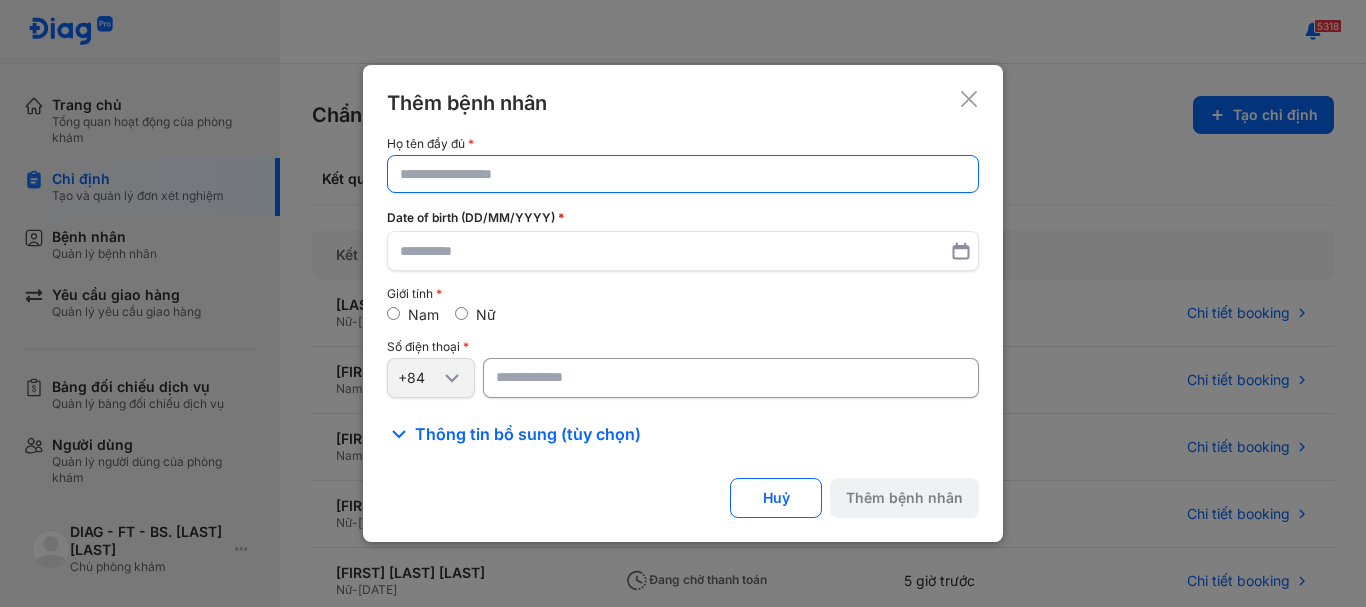 click 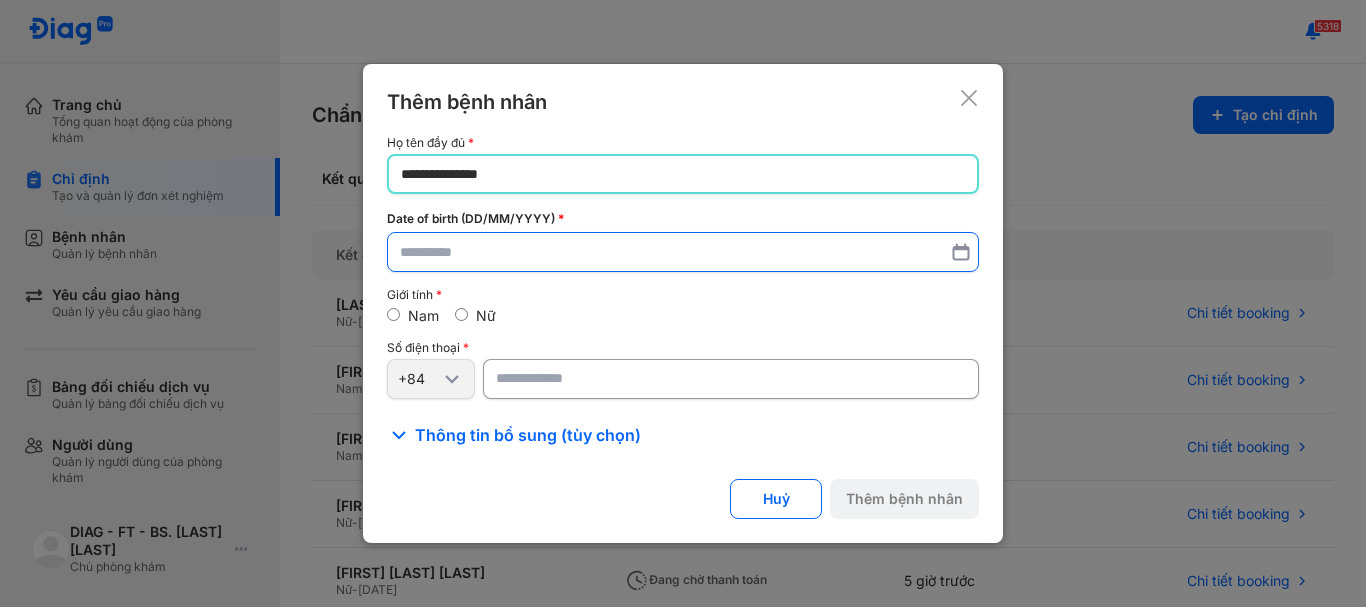 type on "**********" 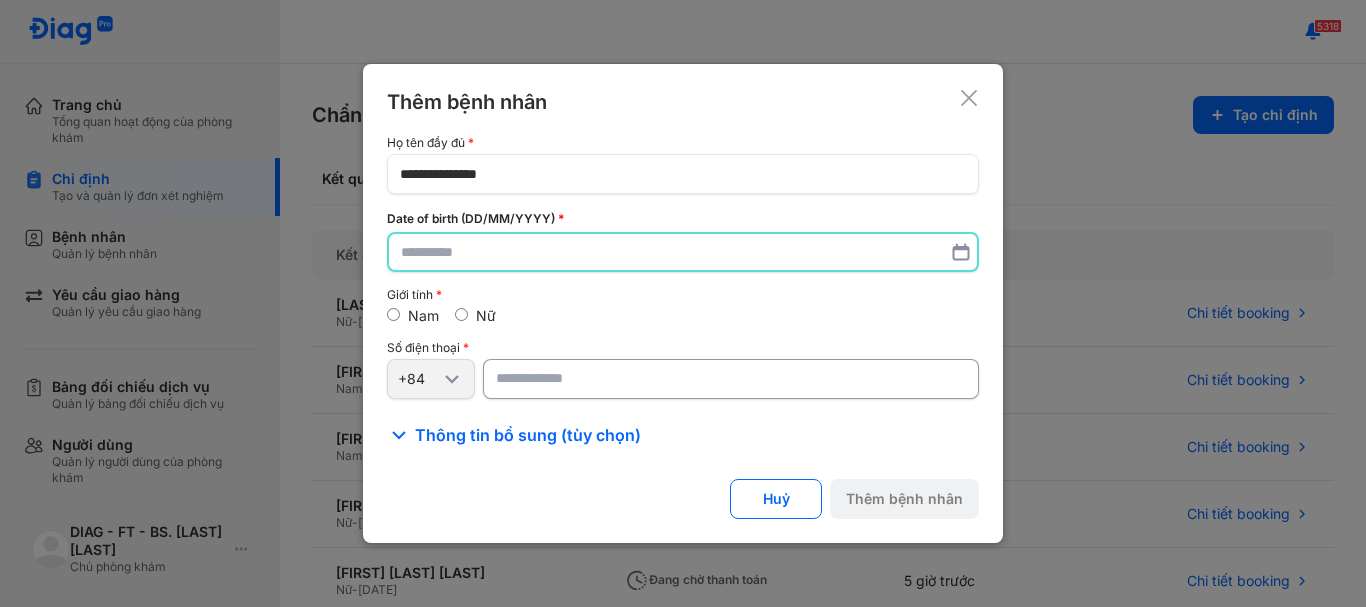 click at bounding box center [683, 252] 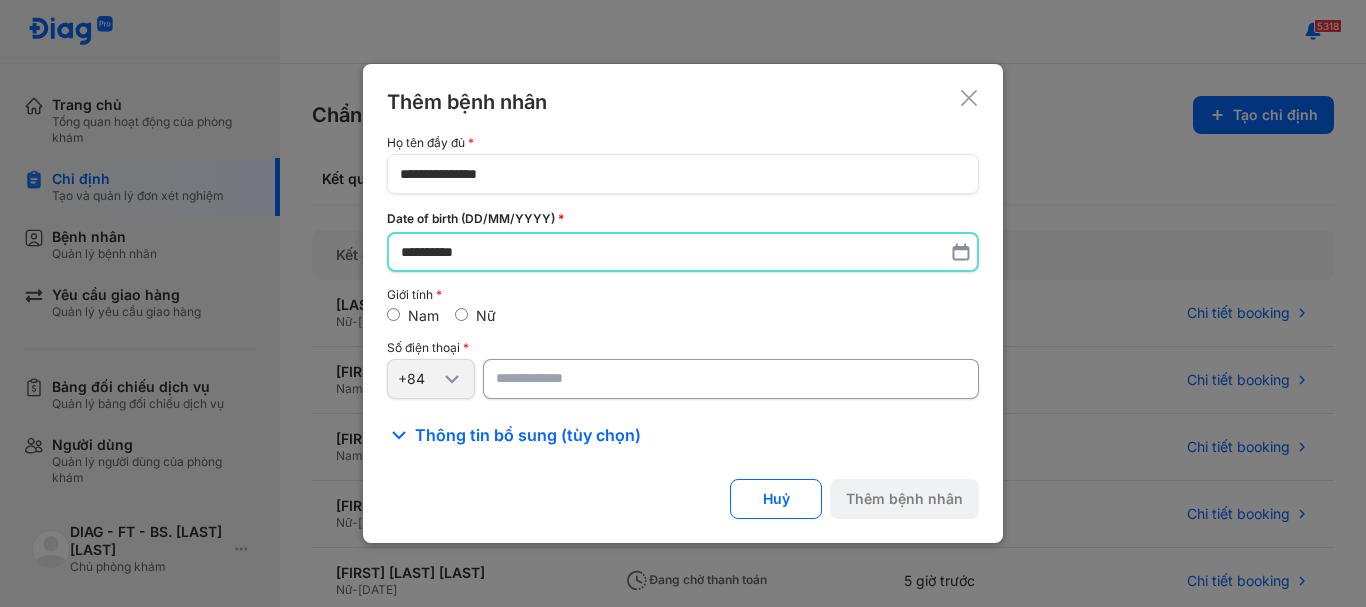 type on "**********" 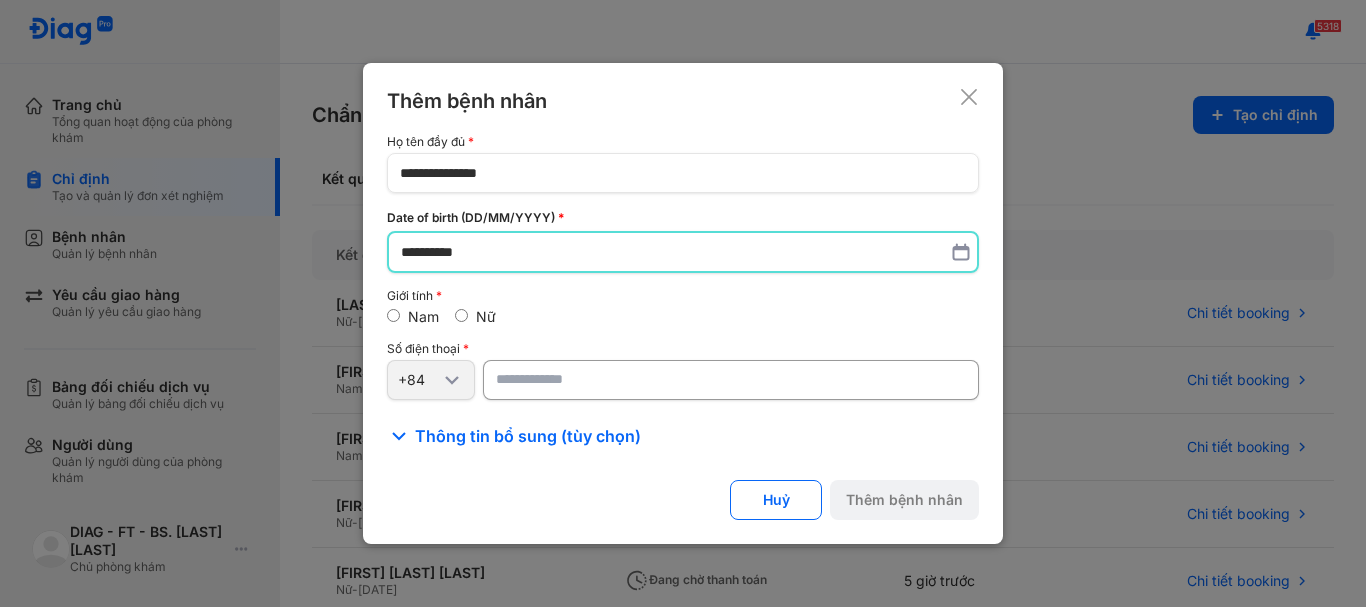 click at bounding box center [731, 380] 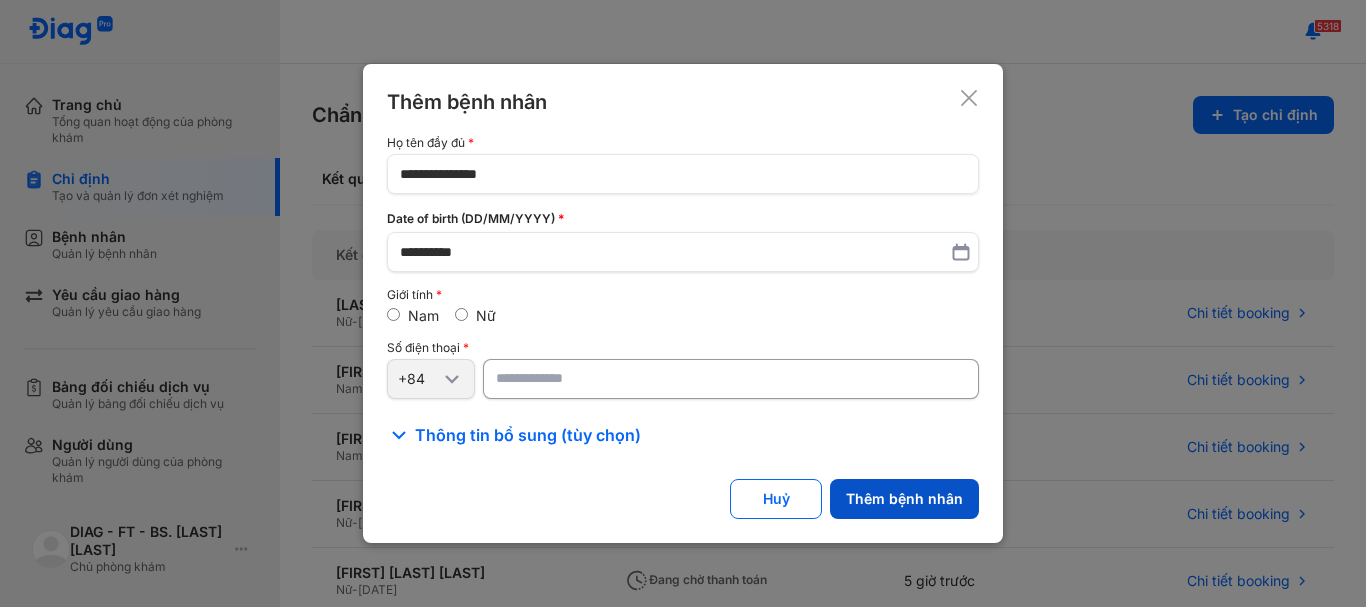 type on "**********" 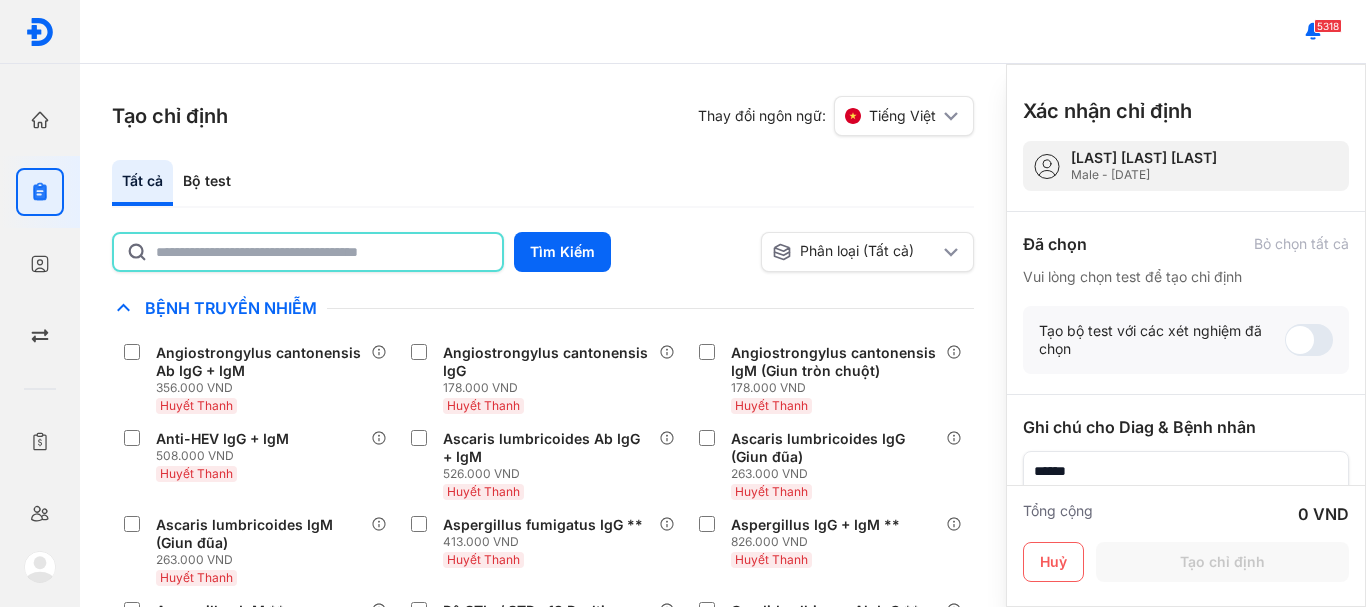 click 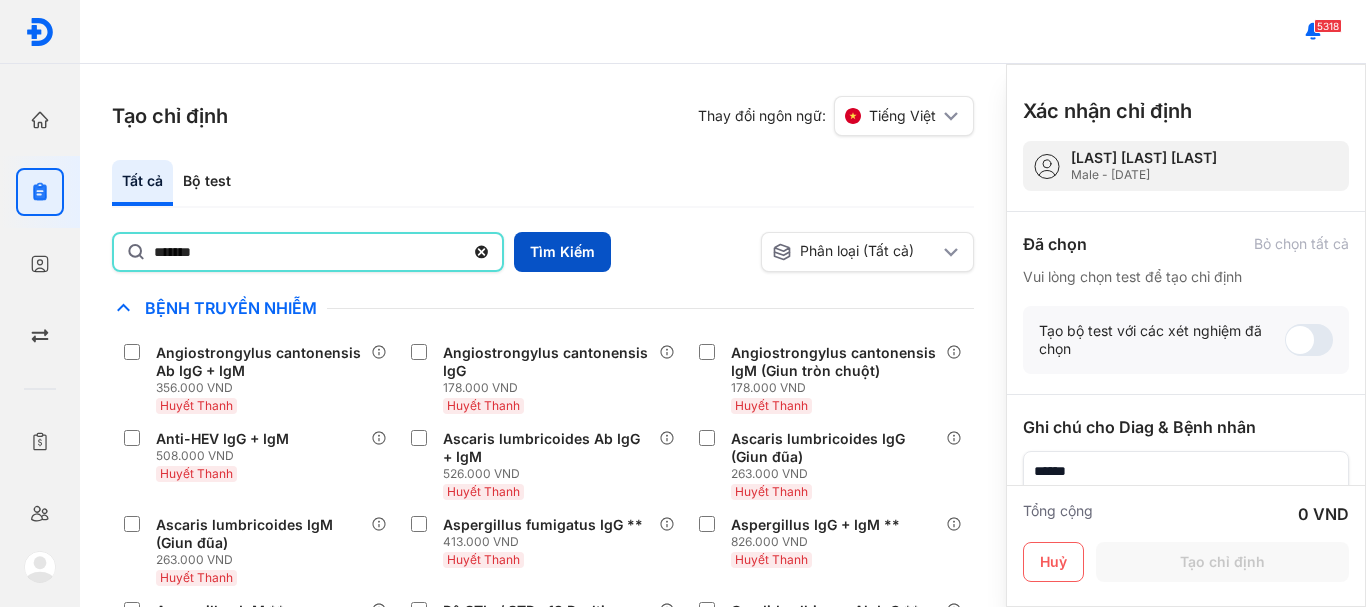 type on "*******" 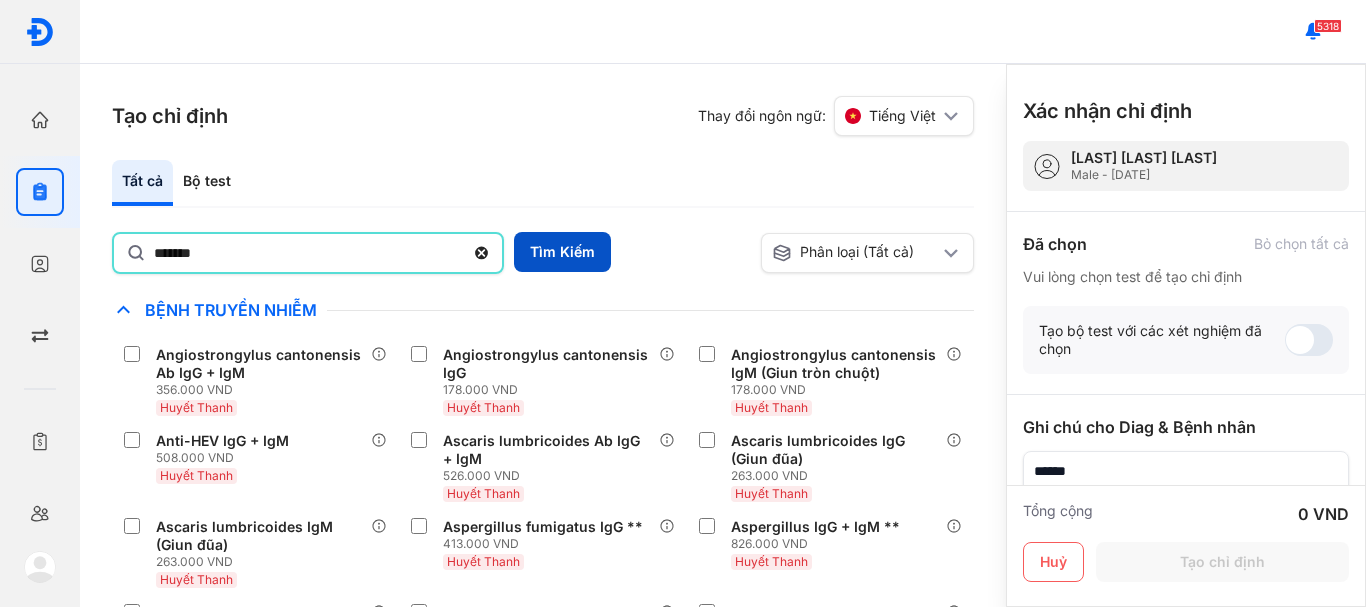 drag, startPoint x: 579, startPoint y: 255, endPoint x: 565, endPoint y: 255, distance: 14 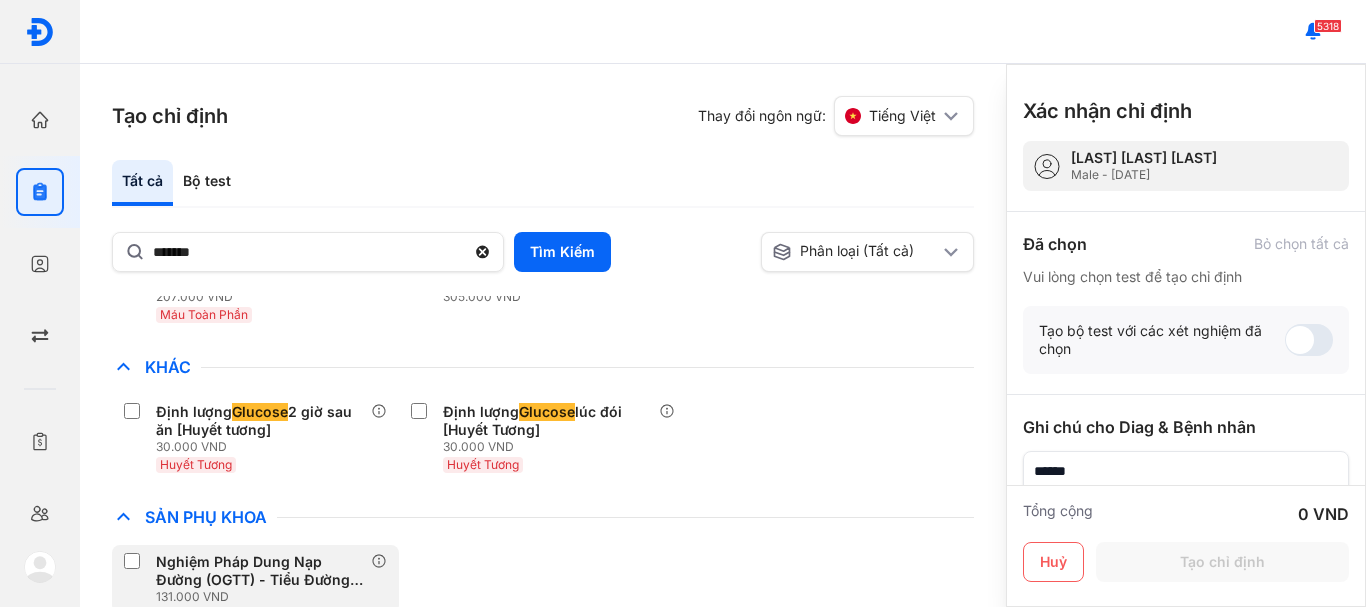 scroll, scrollTop: 200, scrollLeft: 0, axis: vertical 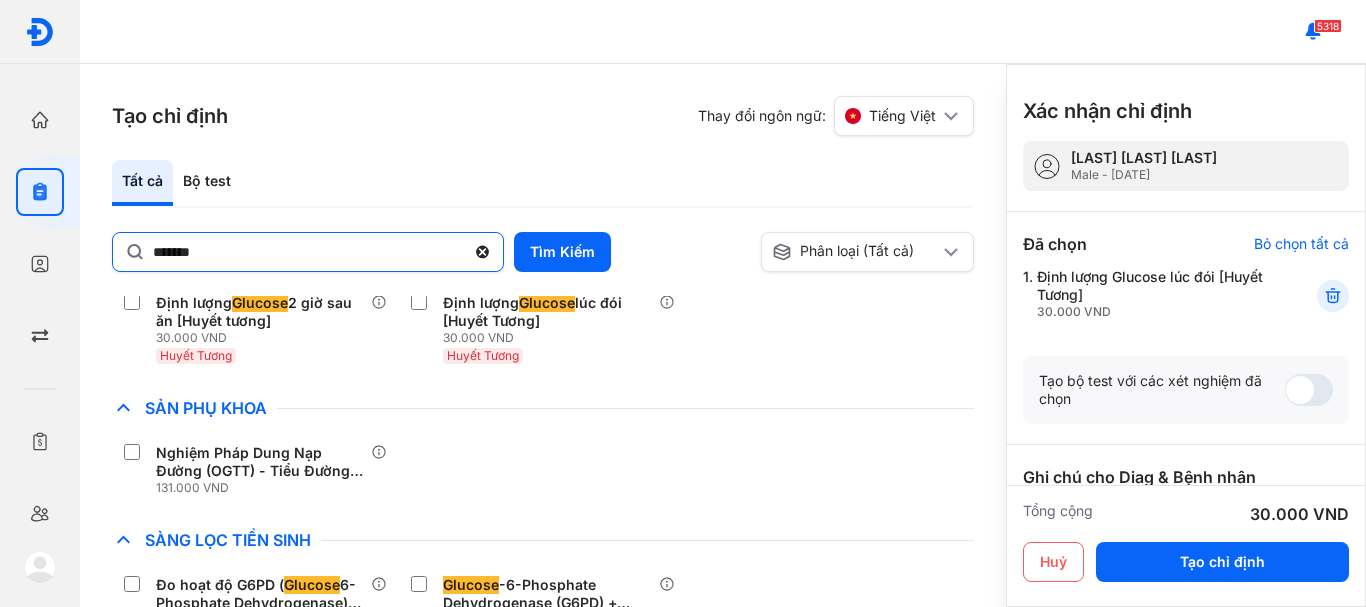 click 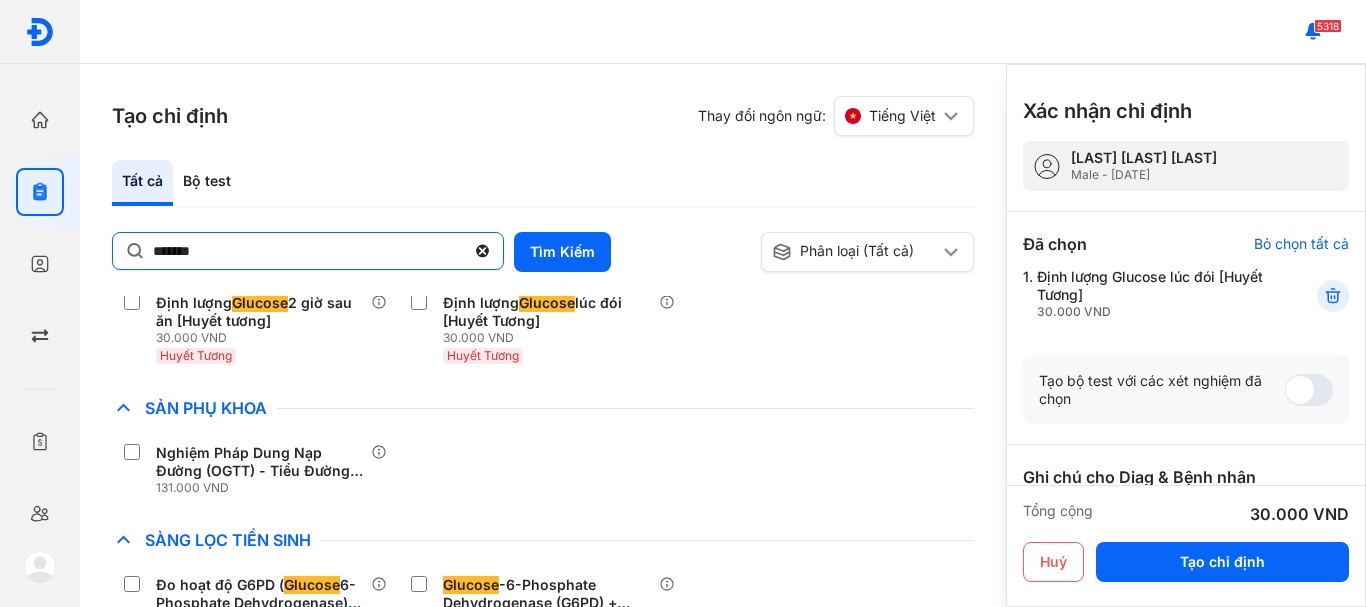click on "*******" 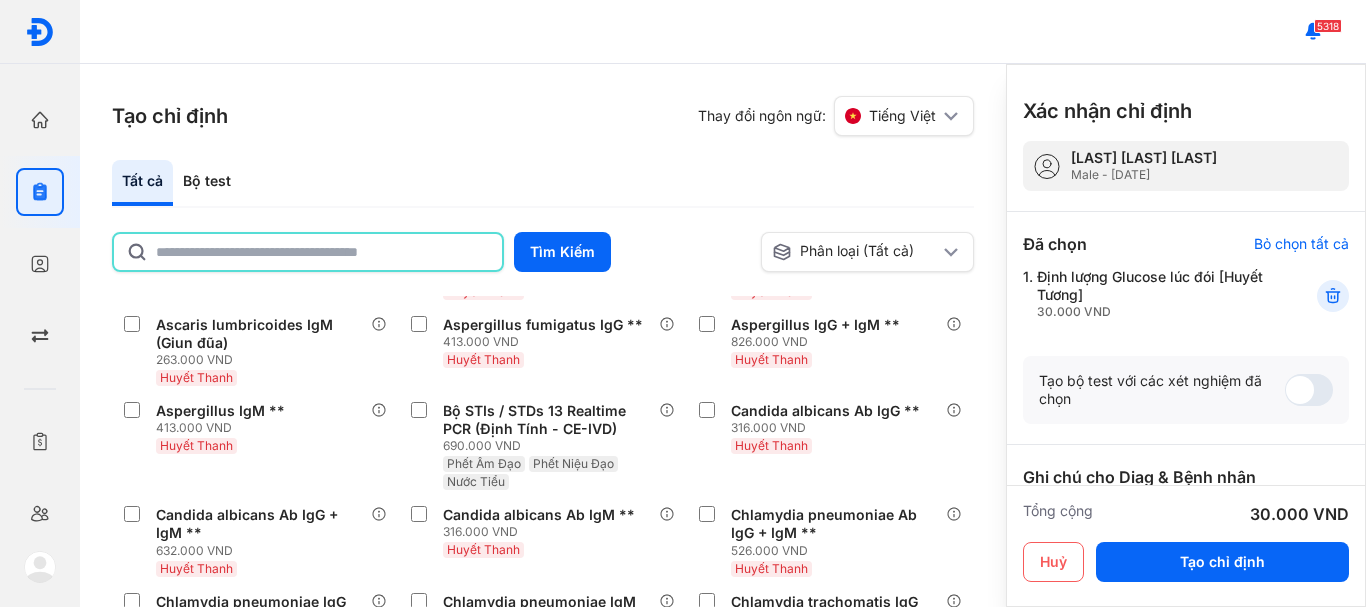 click 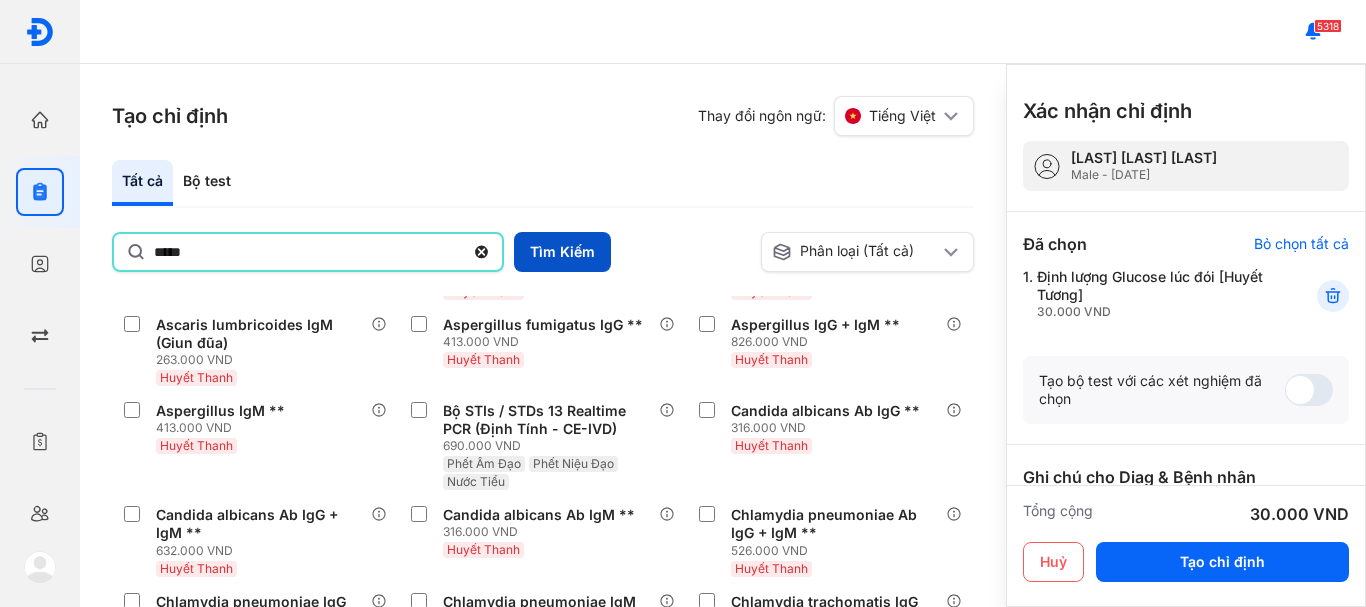 type on "*****" 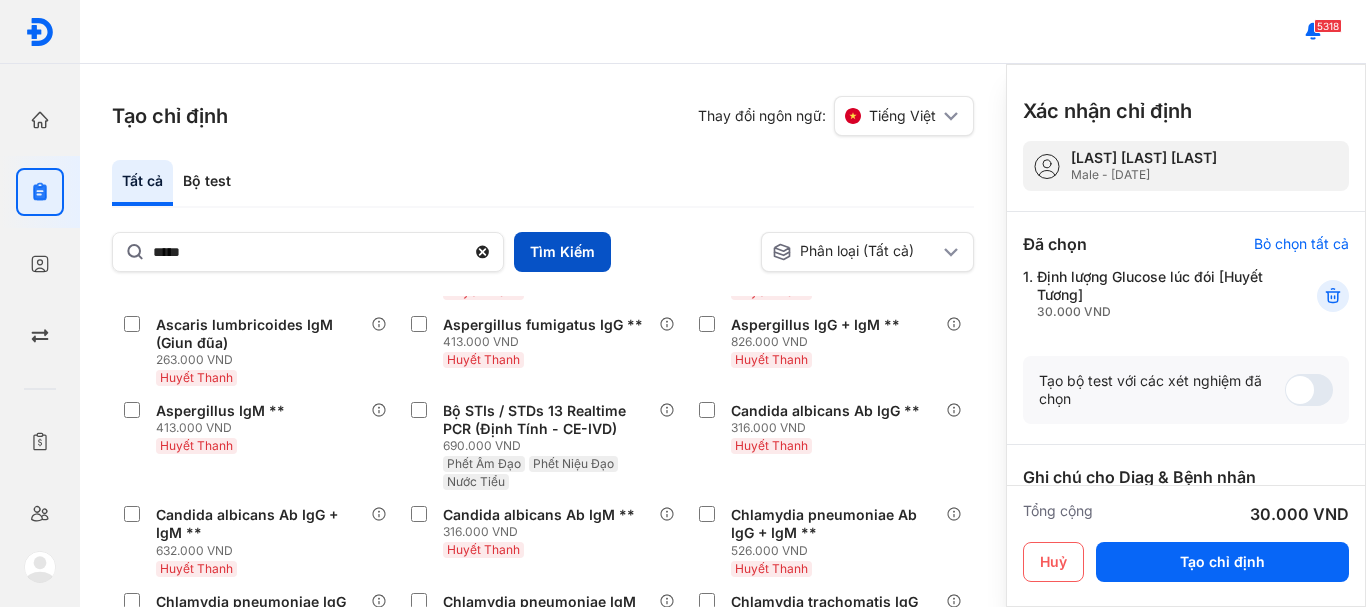click on "Tìm Kiếm" at bounding box center [562, 252] 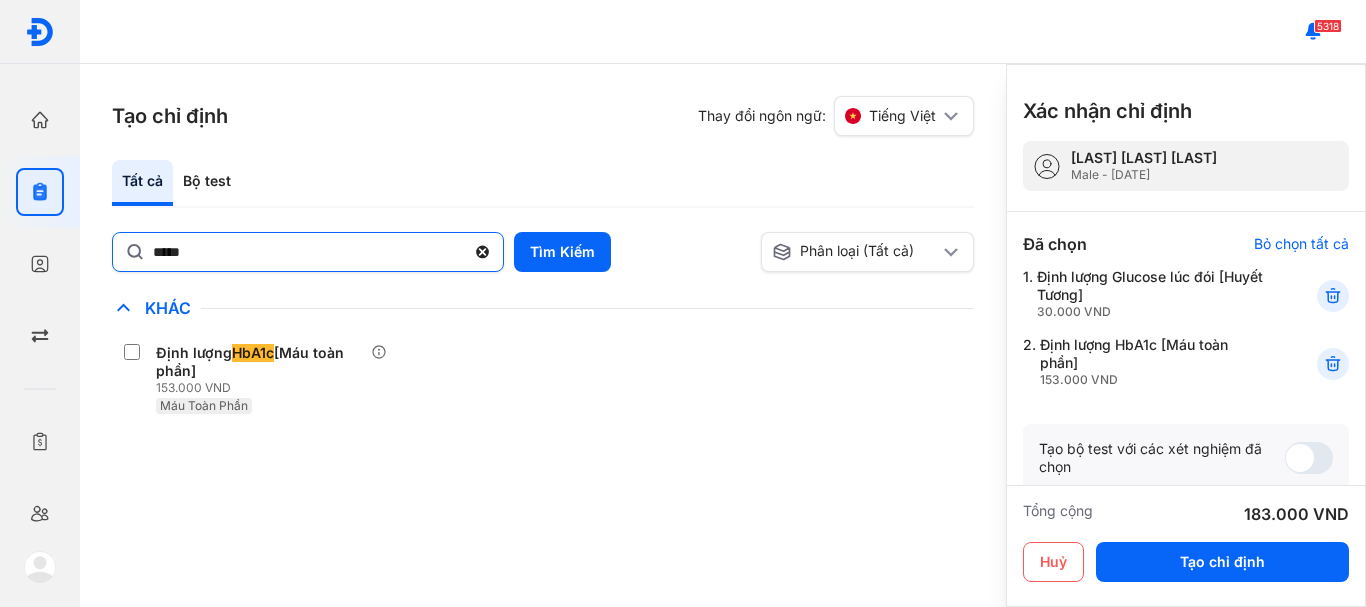 click 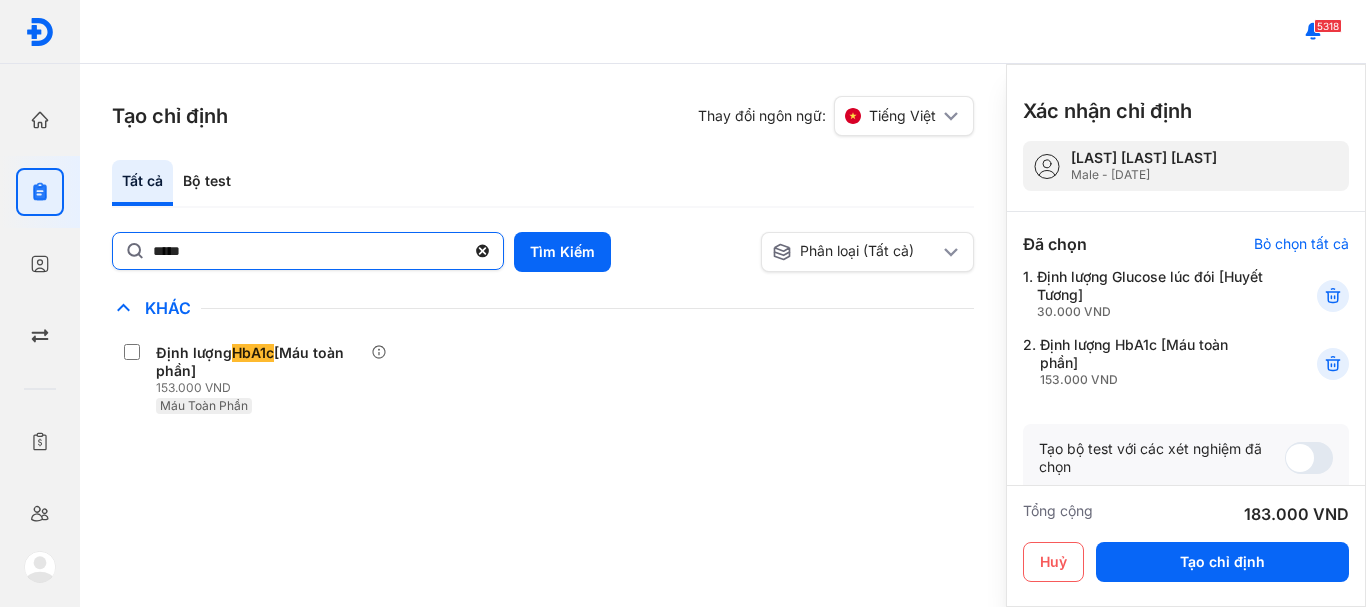 click on "*****" 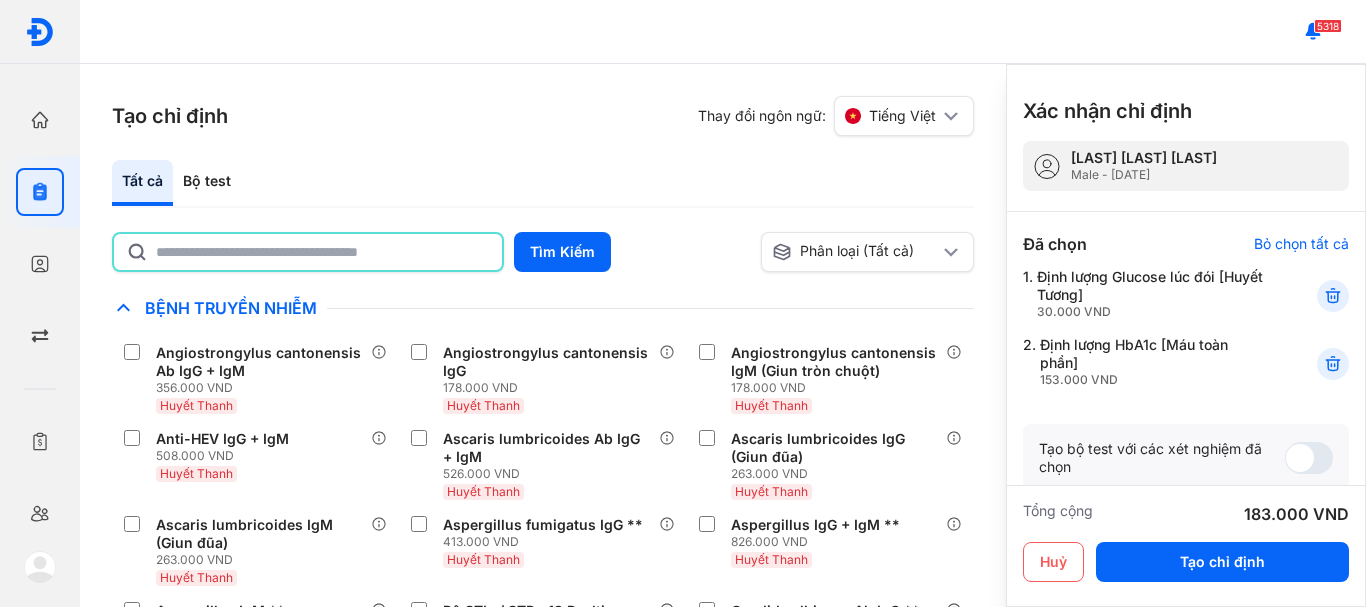 click 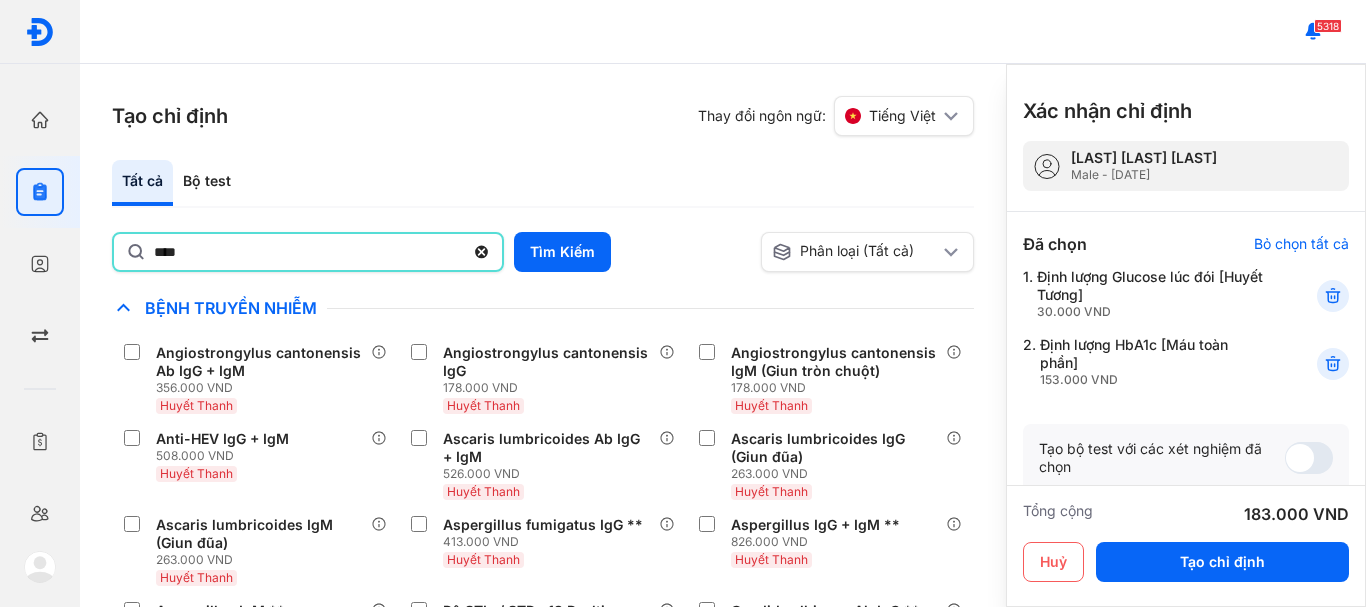type on "**********" 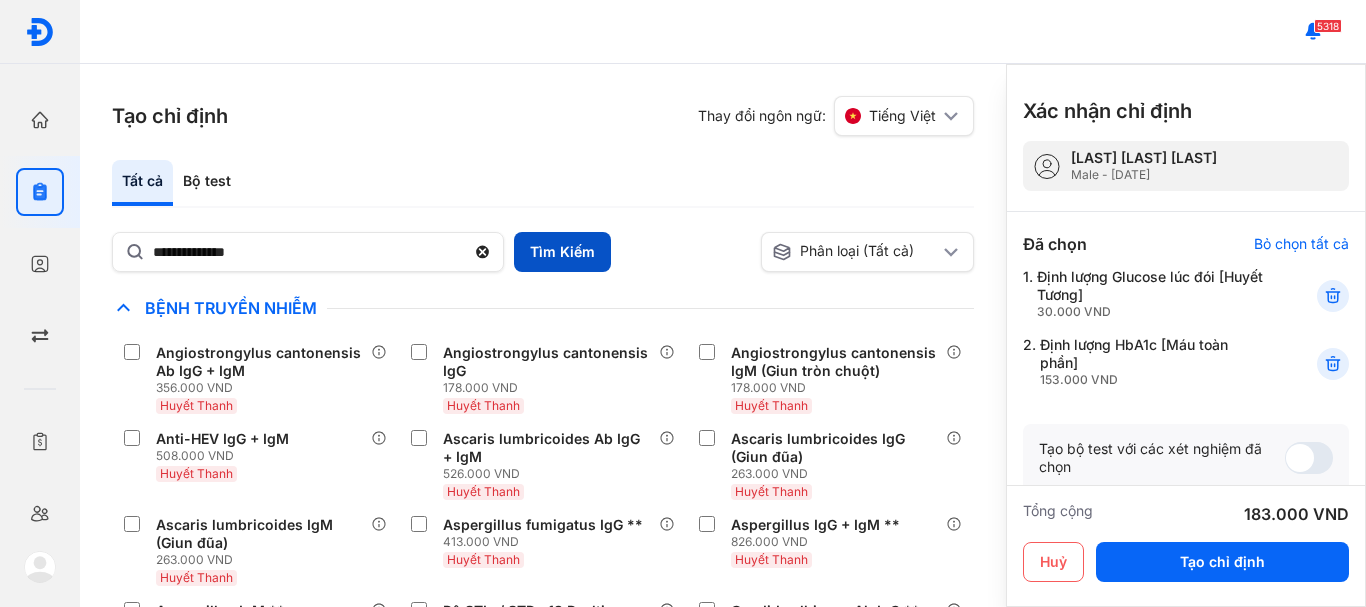 click on "Tìm Kiếm" at bounding box center (562, 252) 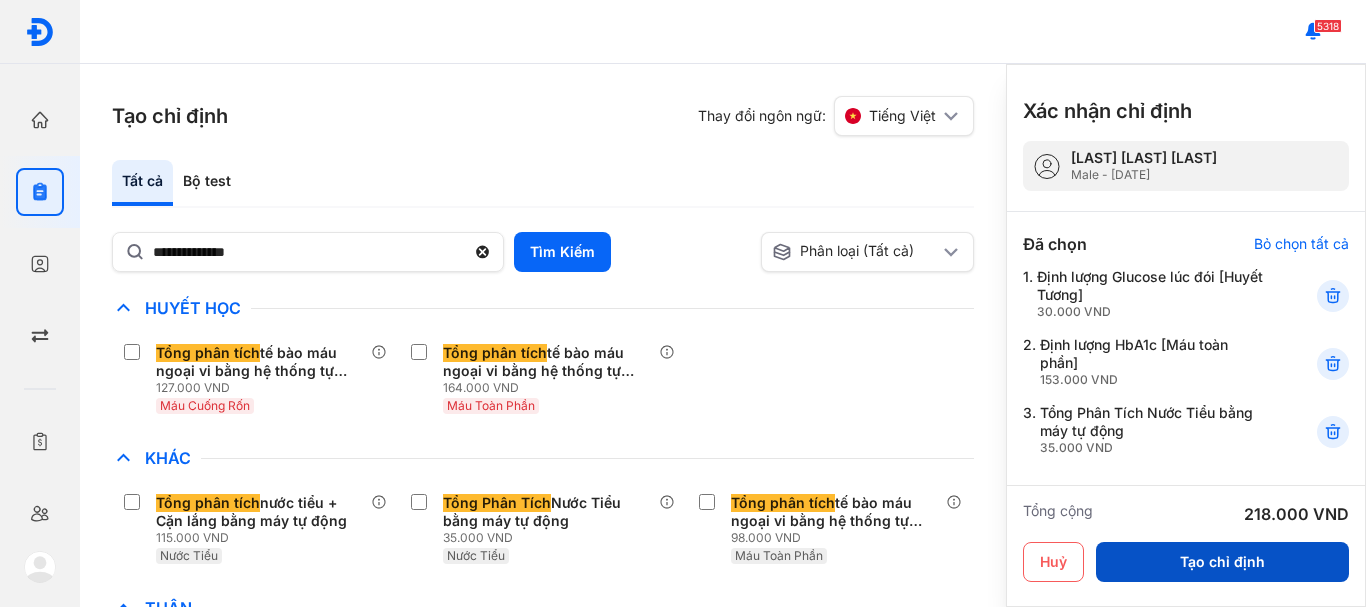 click on "Tạo chỉ định" at bounding box center (1222, 562) 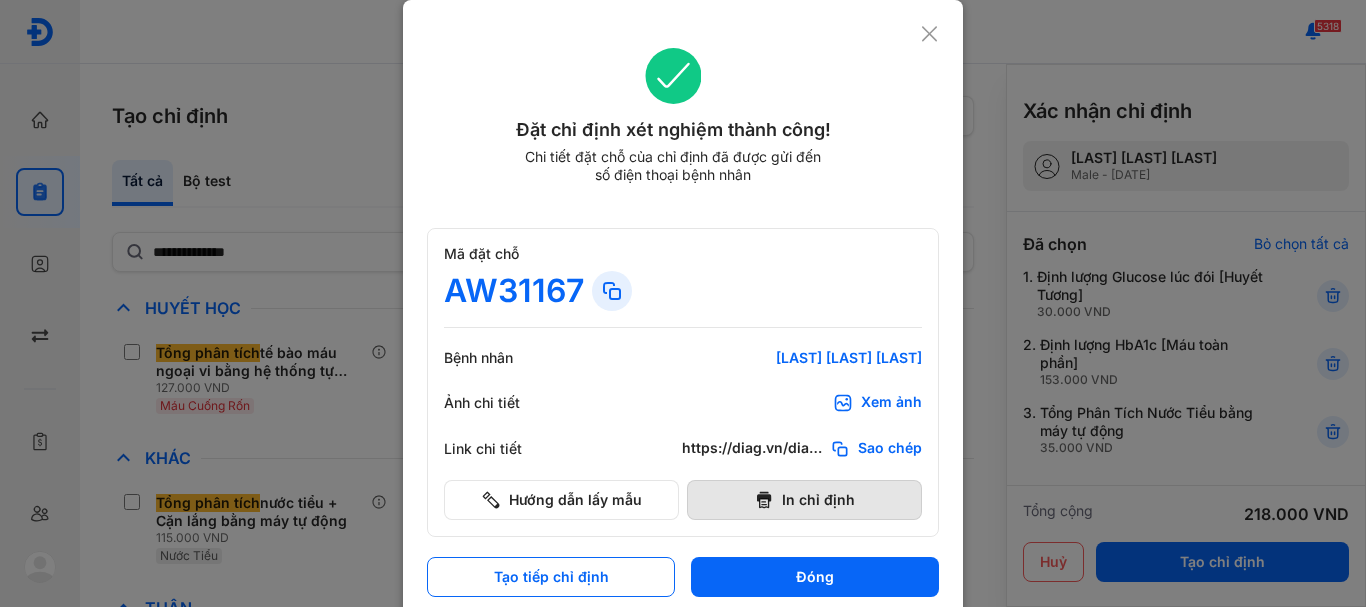 click on "In chỉ định" at bounding box center (804, 500) 